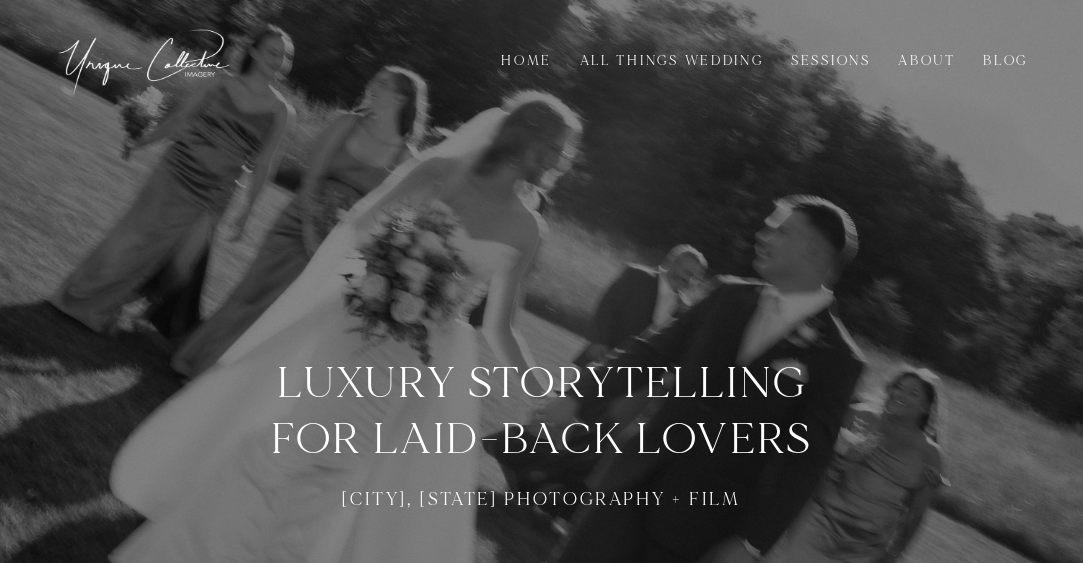 scroll, scrollTop: 0, scrollLeft: 0, axis: both 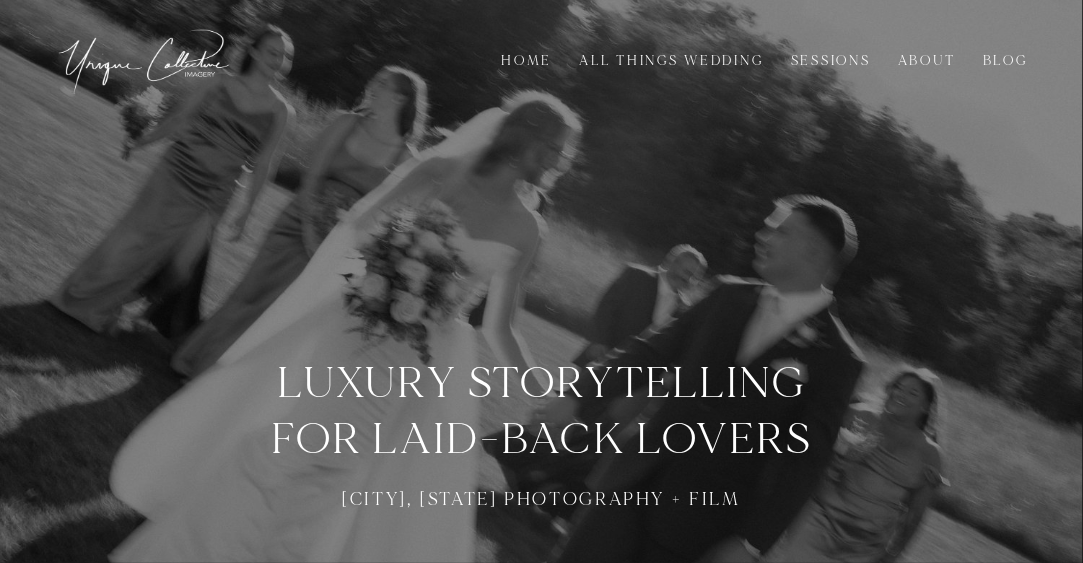 click at bounding box center (541, 281) 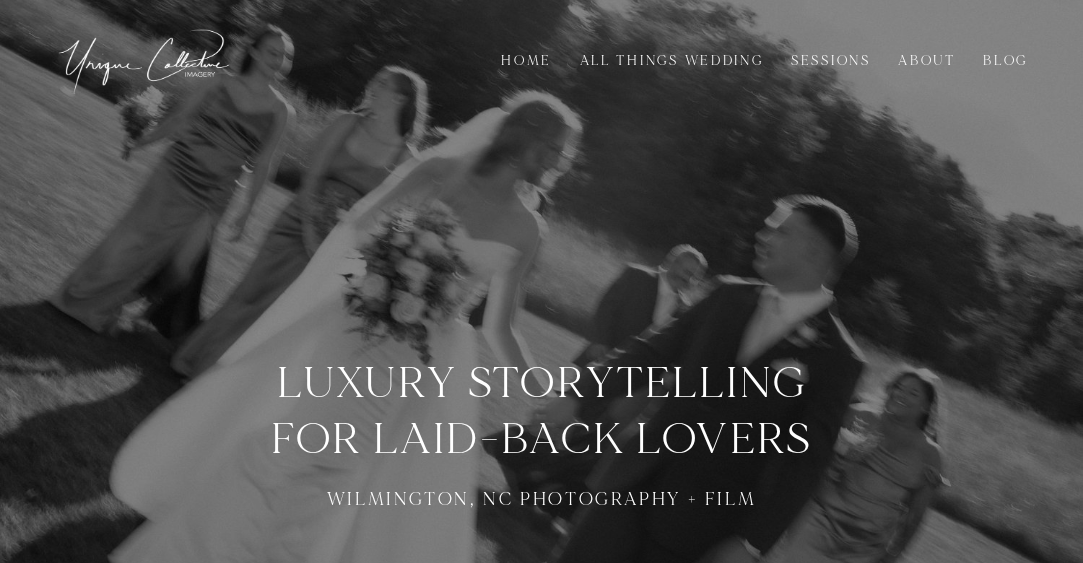 scroll, scrollTop: 0, scrollLeft: 0, axis: both 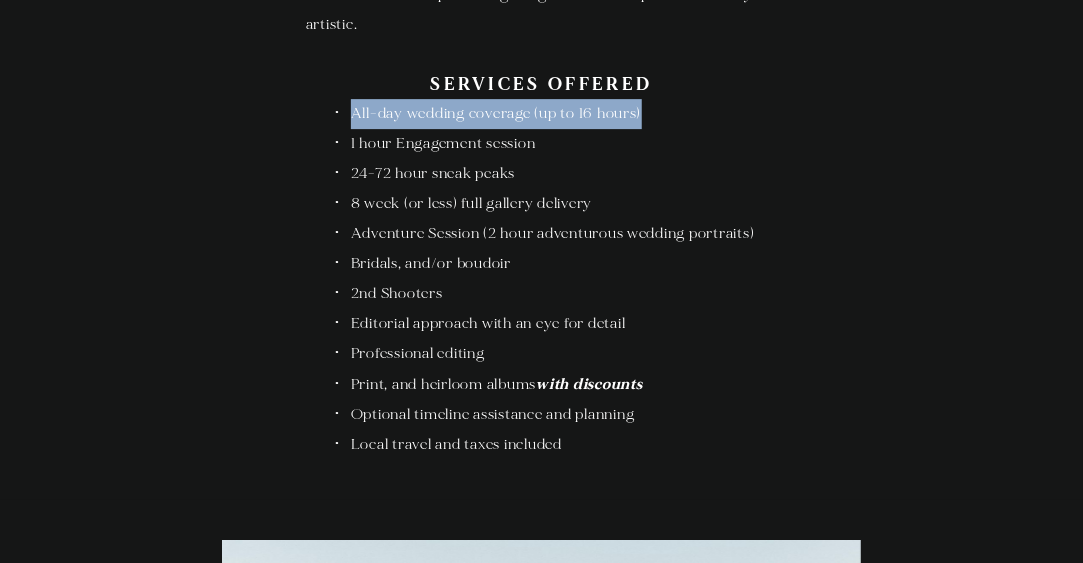 drag, startPoint x: 666, startPoint y: 80, endPoint x: 350, endPoint y: 78, distance: 316.00632 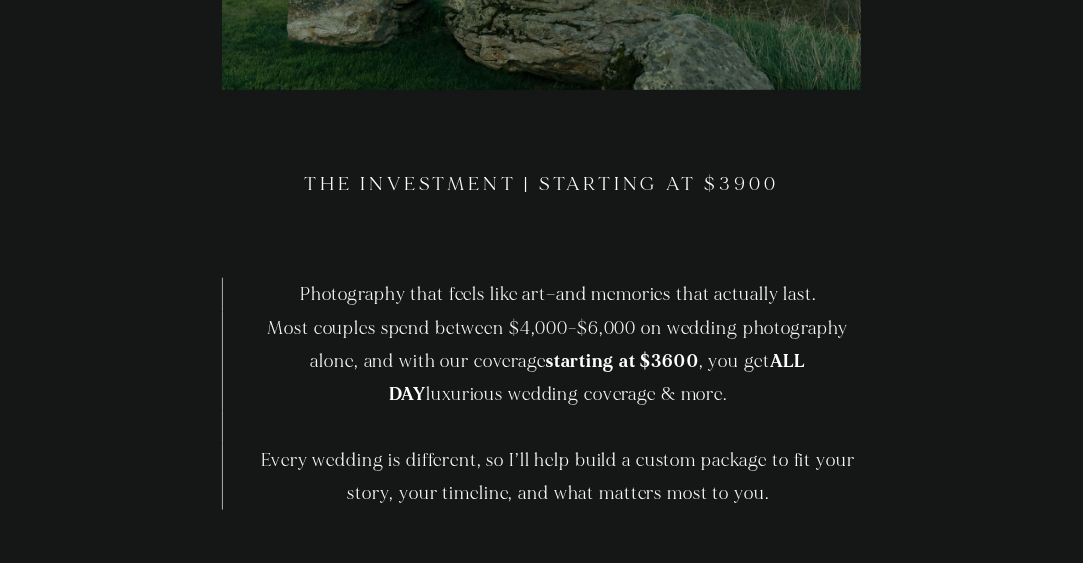 scroll, scrollTop: 2994, scrollLeft: 0, axis: vertical 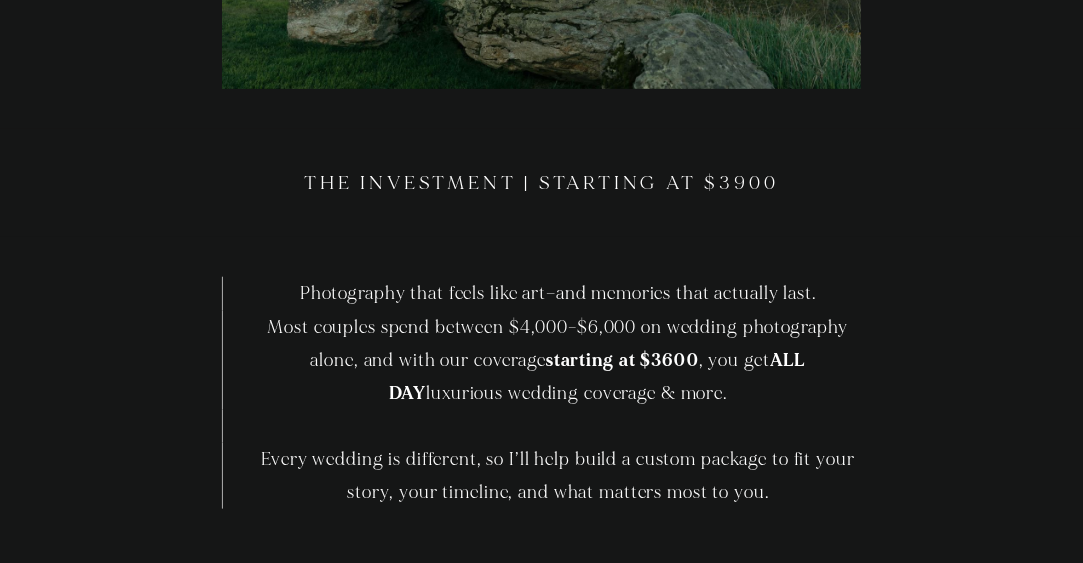 drag, startPoint x: 715, startPoint y: 367, endPoint x: 751, endPoint y: 331, distance: 50.91169 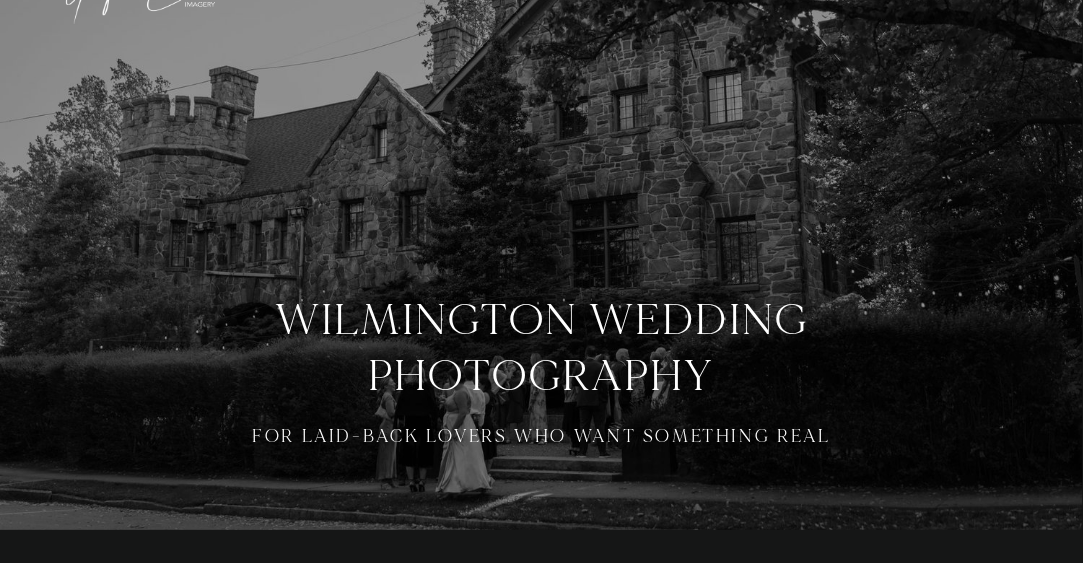 scroll, scrollTop: 0, scrollLeft: 0, axis: both 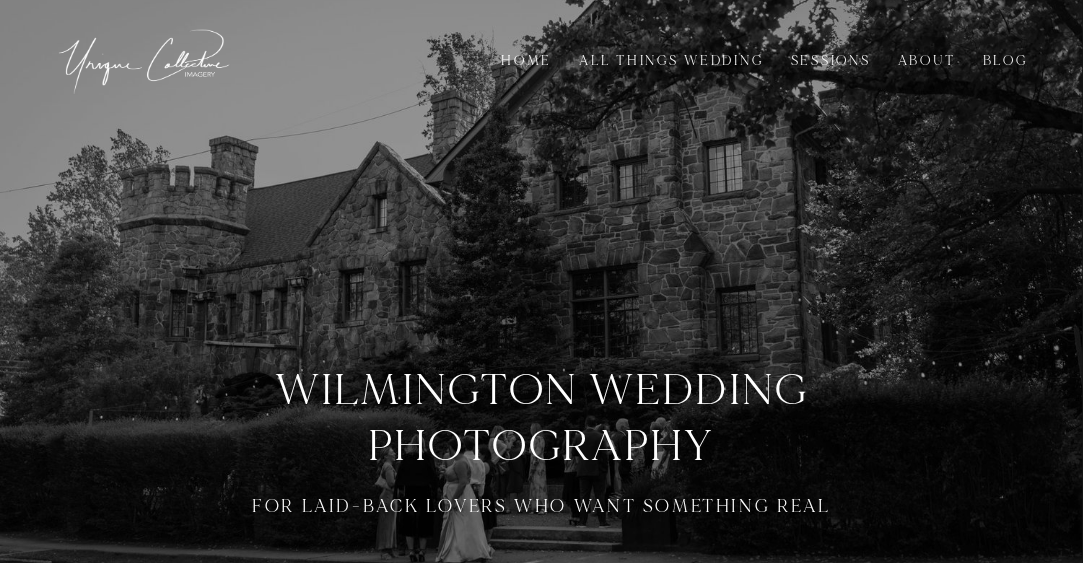 click on "All Things Wedding" at bounding box center (671, 61) 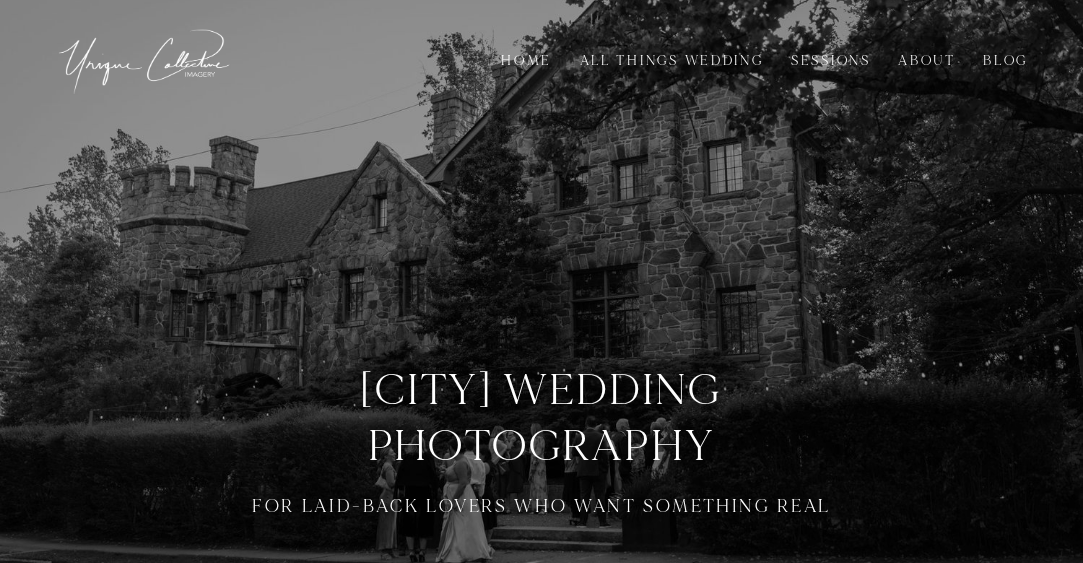 scroll, scrollTop: 0, scrollLeft: 0, axis: both 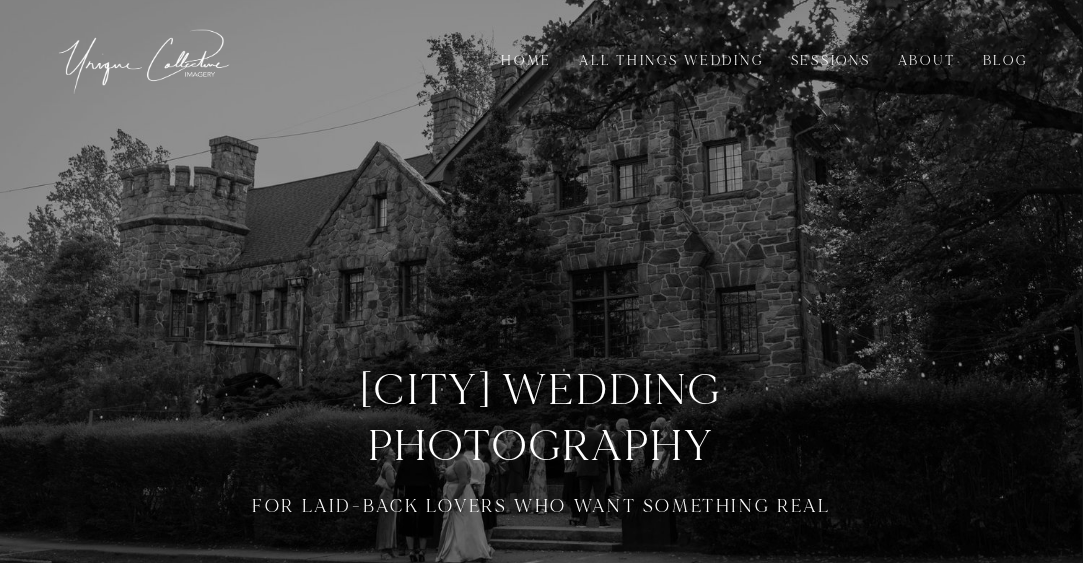 click on "Home" at bounding box center [527, 61] 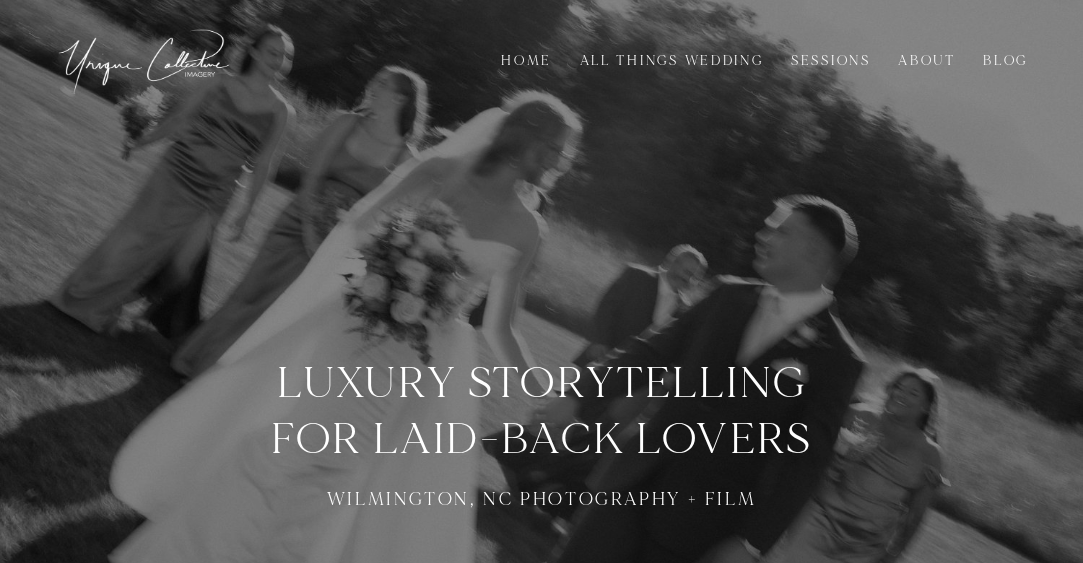 scroll, scrollTop: 0, scrollLeft: 0, axis: both 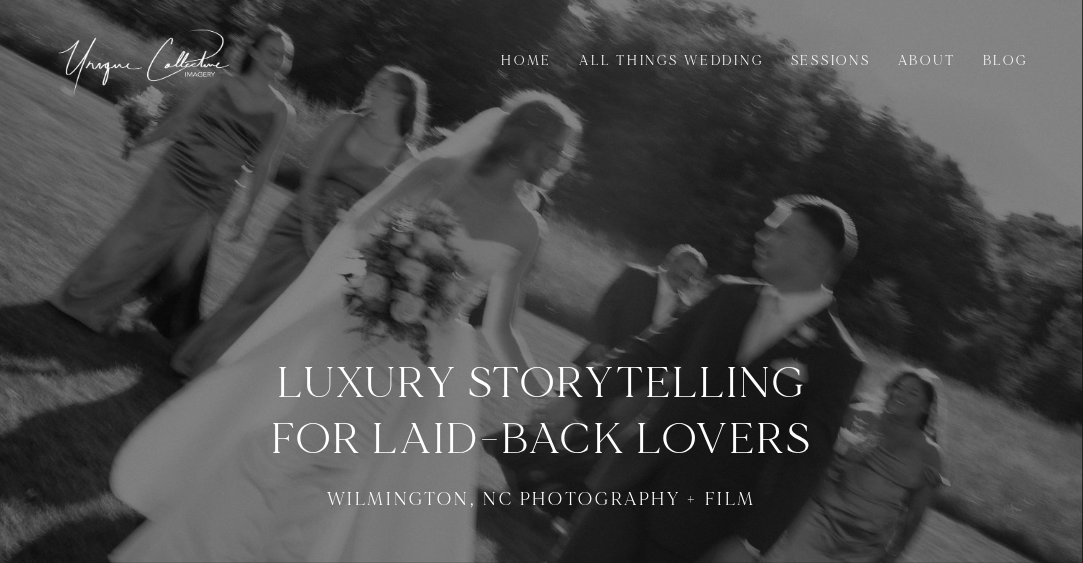 click on "All Things Wedding" at bounding box center (671, 61) 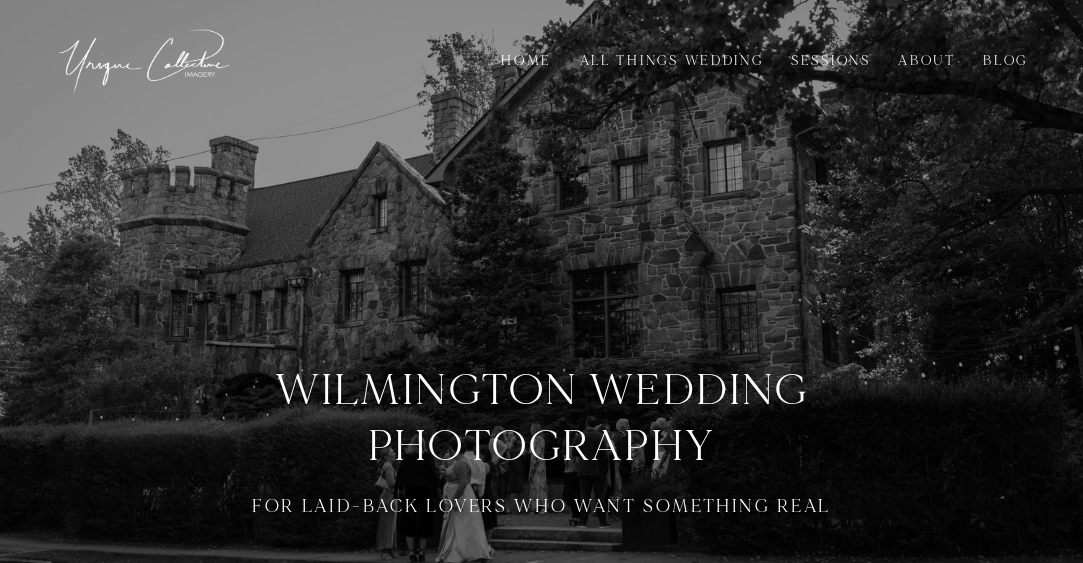 scroll, scrollTop: 0, scrollLeft: 0, axis: both 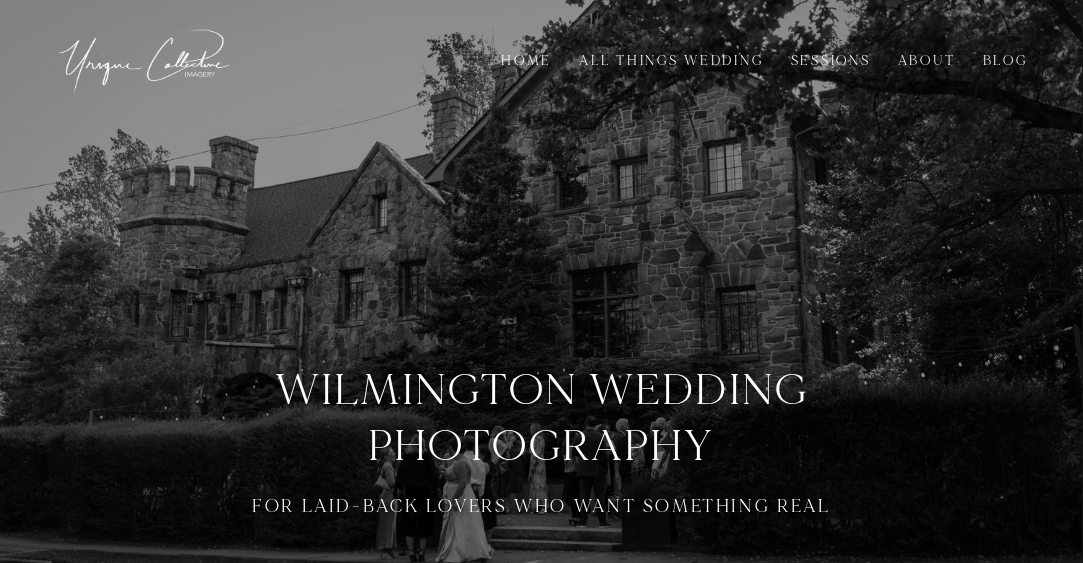 click on "Sessions" at bounding box center [830, 61] 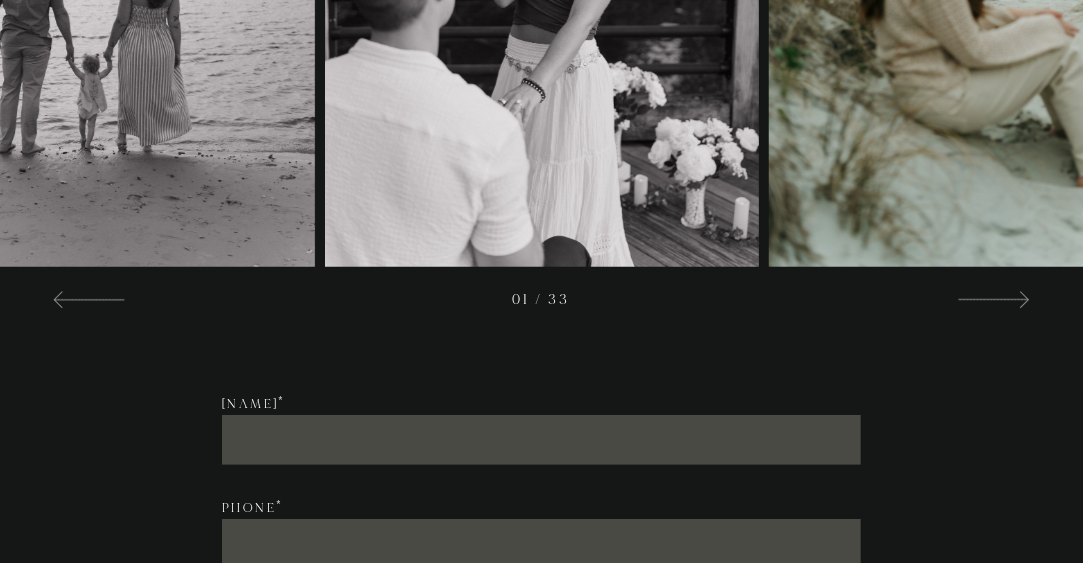 scroll, scrollTop: 5997, scrollLeft: 0, axis: vertical 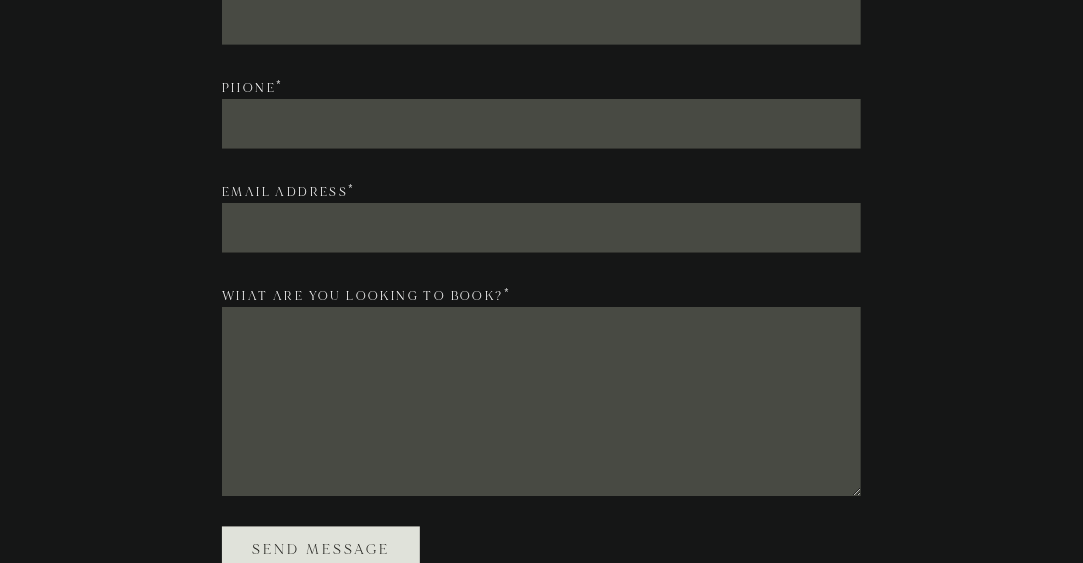 click on "Name   *" at bounding box center [541, 20] 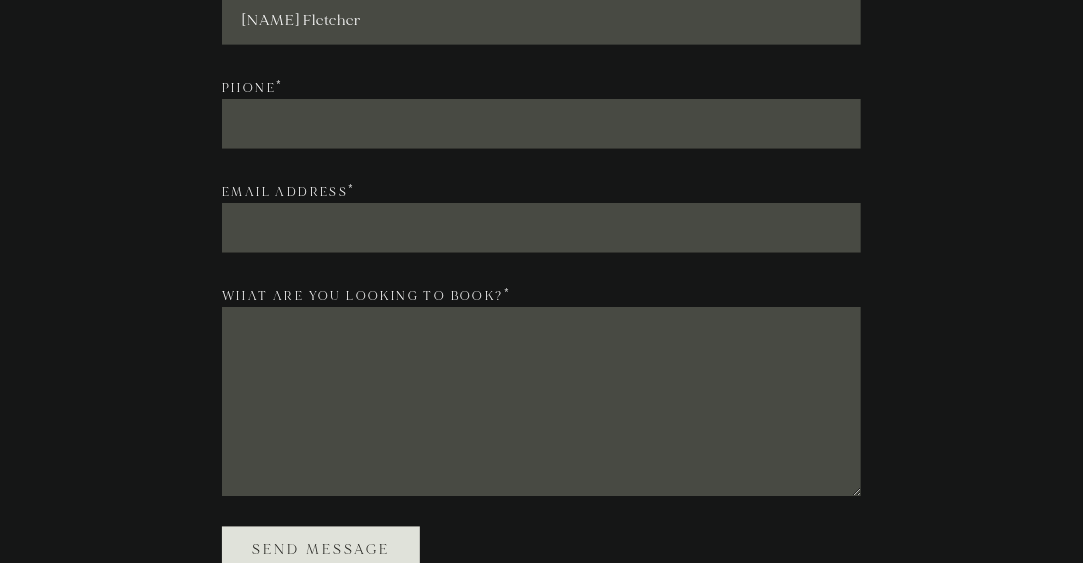 click on "Phone *" at bounding box center (541, 124) 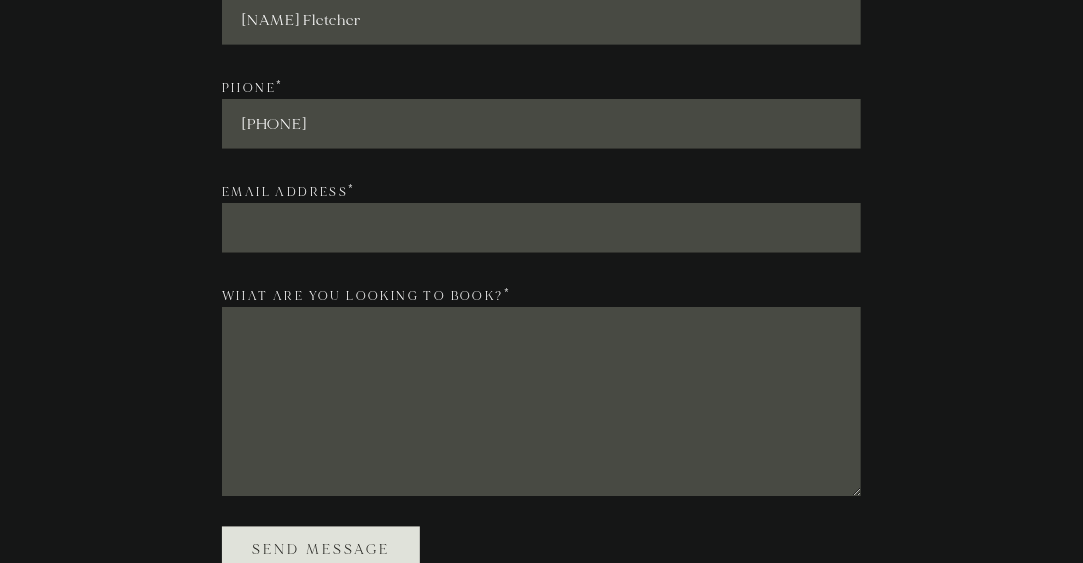 type on "[PHONE]" 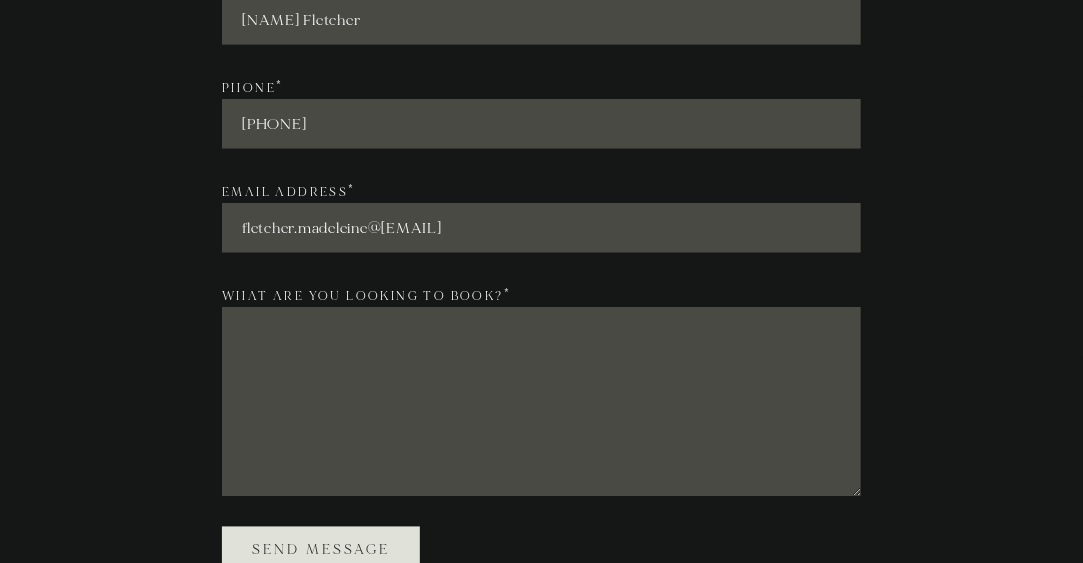 type on "fletcher.madeleine@[EMAIL]" 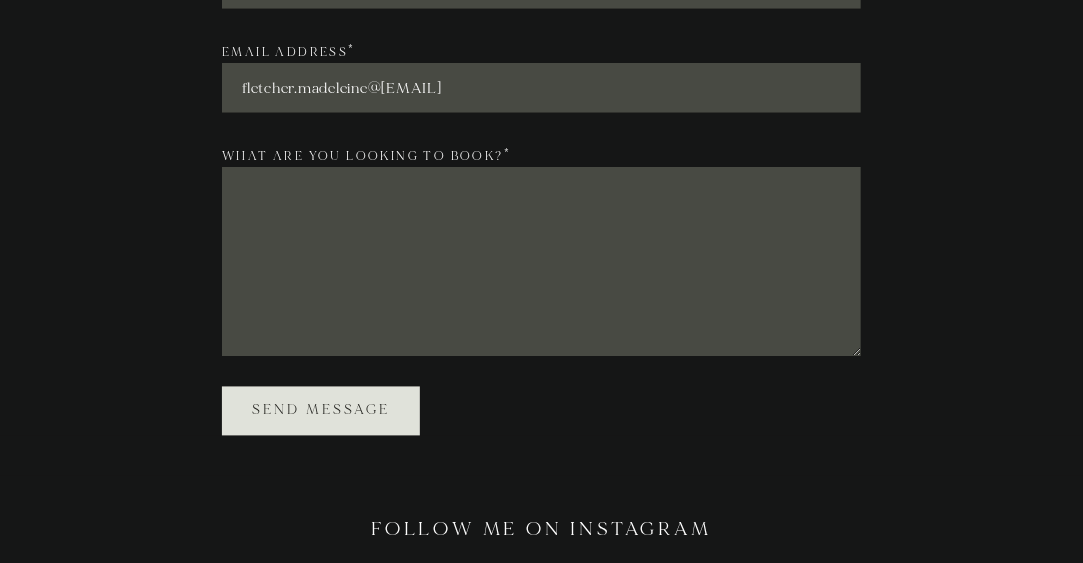 scroll, scrollTop: 6138, scrollLeft: 0, axis: vertical 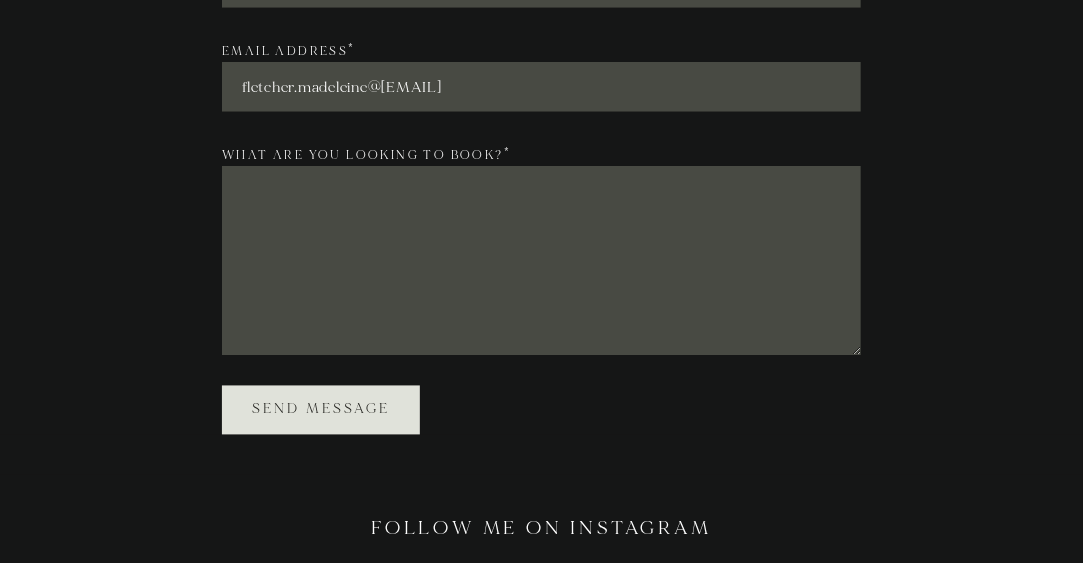 paste on "Capturing every detail of your most special day! Complimentary engagement session included with all wedding packages. Custom packages available." 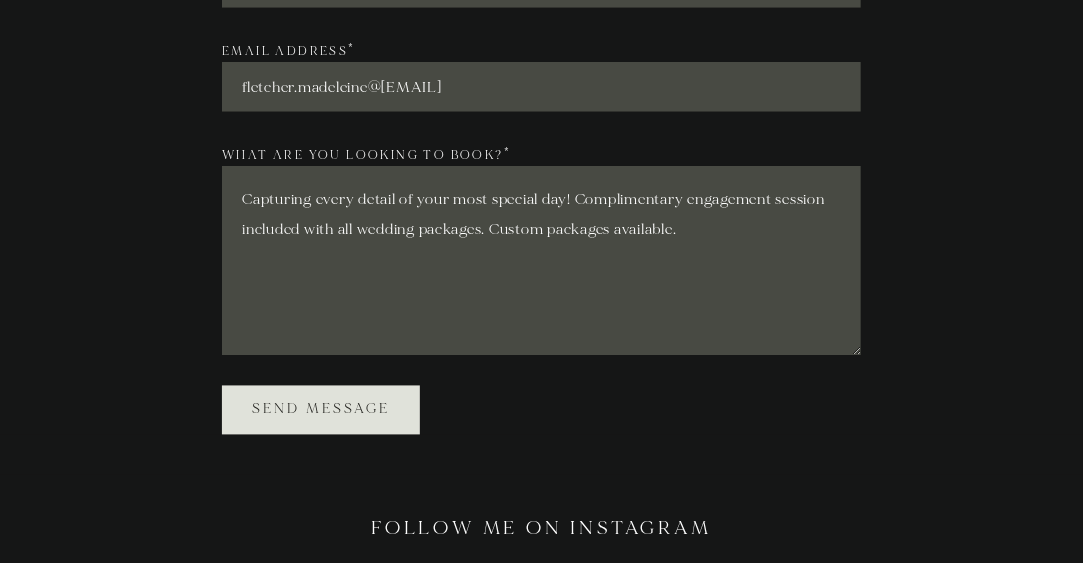 drag, startPoint x: 726, startPoint y: 300, endPoint x: 128, endPoint y: 187, distance: 608.58276 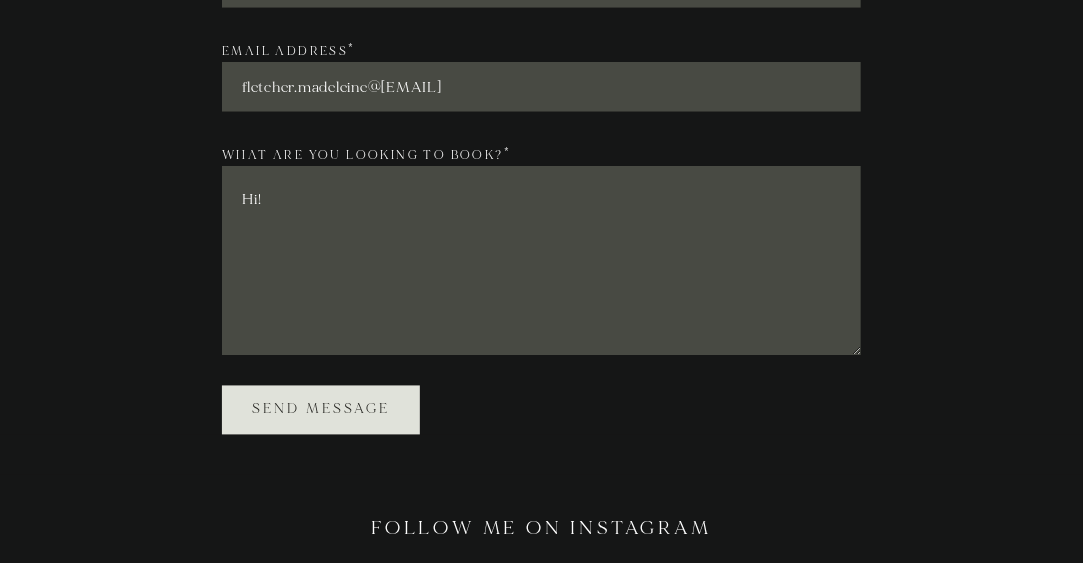 click on "Name   *
[FIRST] [LAST]
Phone   *
[PHONE]
Email address   *
[EMAIL]
What are you looking to book?   *
Hi!
Send Message" at bounding box center [541, 132] 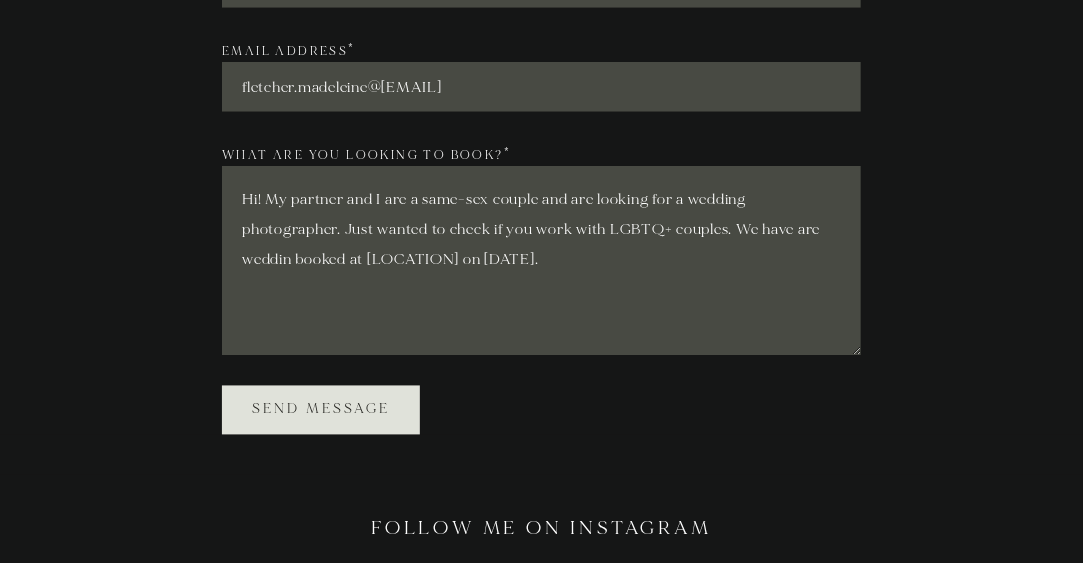 click on "Hi! My partner and I are a same-sex couple and are looking for a wedding photographer. Just wanted to check if you work with LGBTQ+ couples. We have are weddin booked at [LOCATION] on [DATE]." at bounding box center [541, 261] 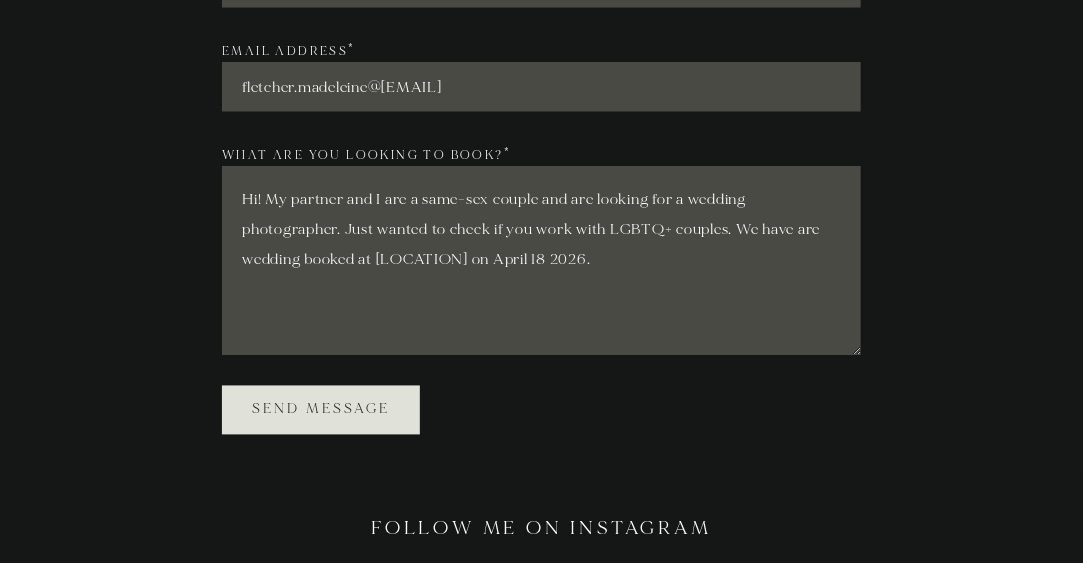 click on "Hi! My partner and I are a same-sex couple and are looking for a wedding photographer. Just wanted to check if you work with LGBTQ+ couples. We have are wedding booked at [LOCATION] on April 18 2026." at bounding box center [541, 261] 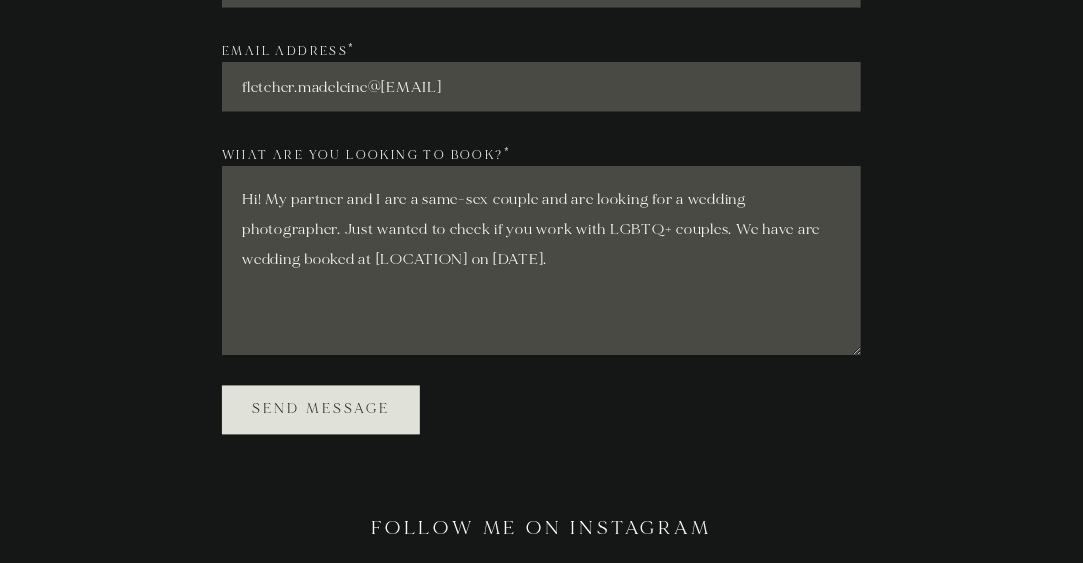 click on "Hi! My partner and I are a same-sex couple and are looking for a wedding photographer. Just wanted to check if you work with LGBTQ+ couples. We have are wedding booked at [LOCATION] on [DATE]." at bounding box center [541, 261] 